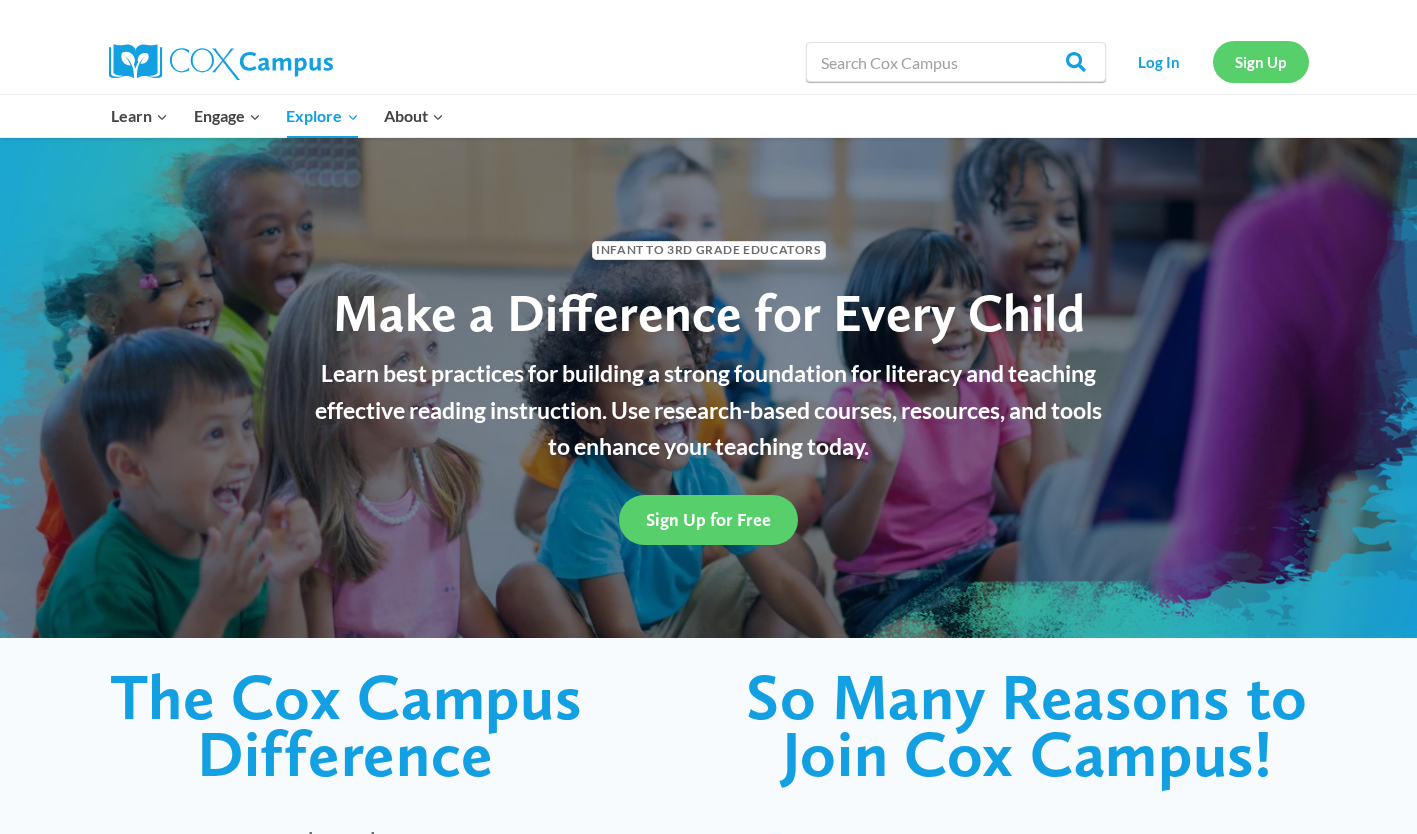 scroll, scrollTop: 0, scrollLeft: 0, axis: both 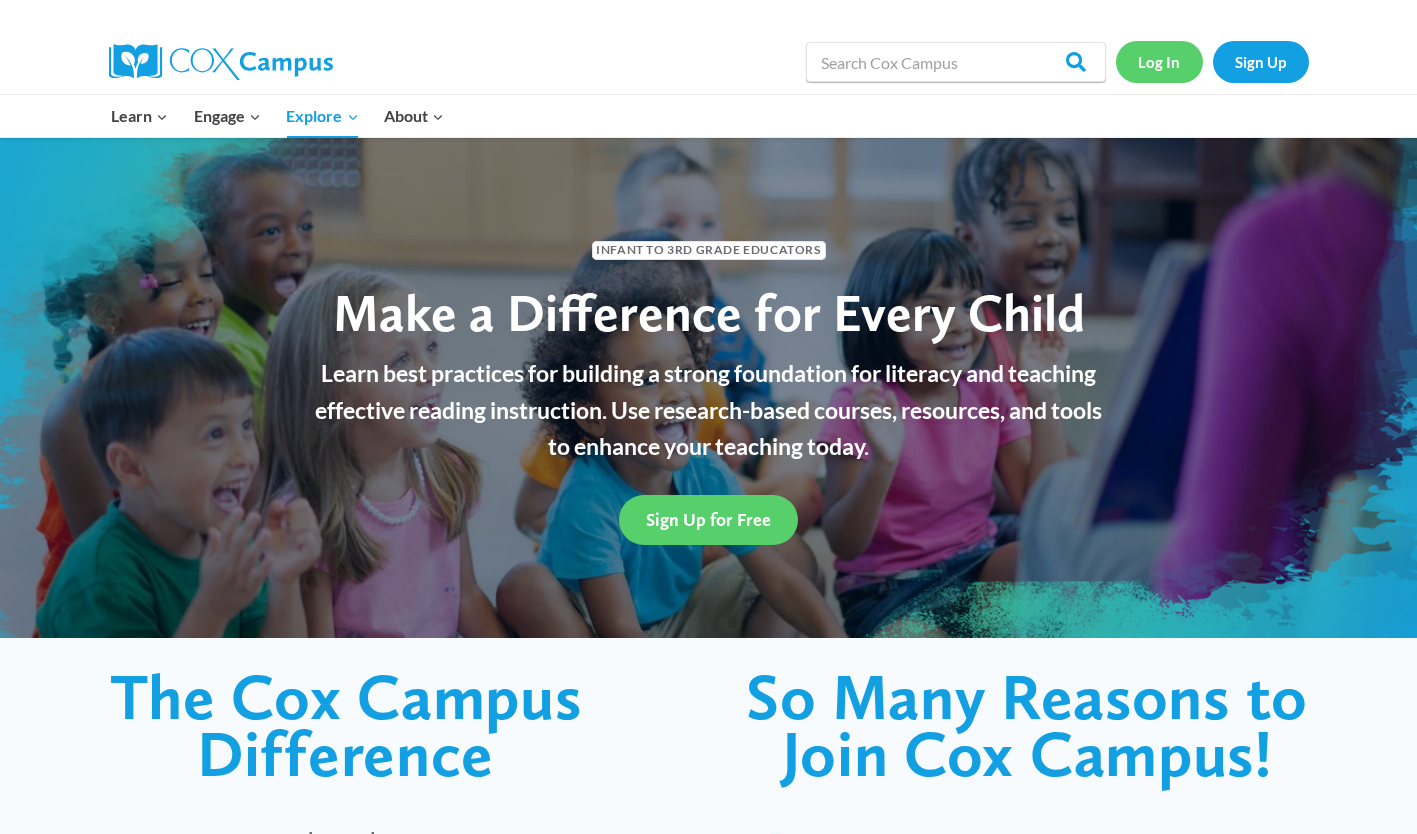 click on "Log In" at bounding box center [1159, 61] 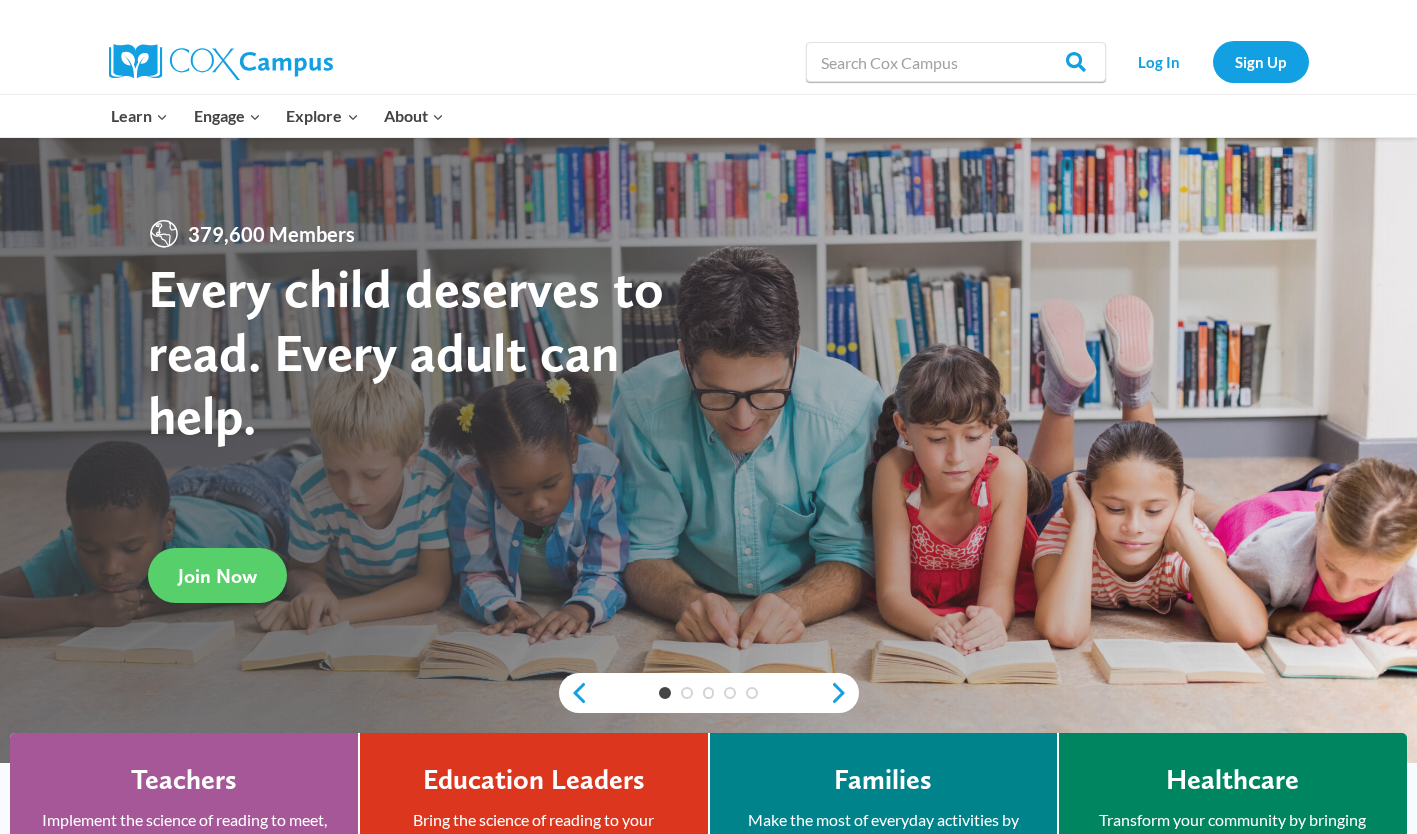 scroll, scrollTop: 0, scrollLeft: 0, axis: both 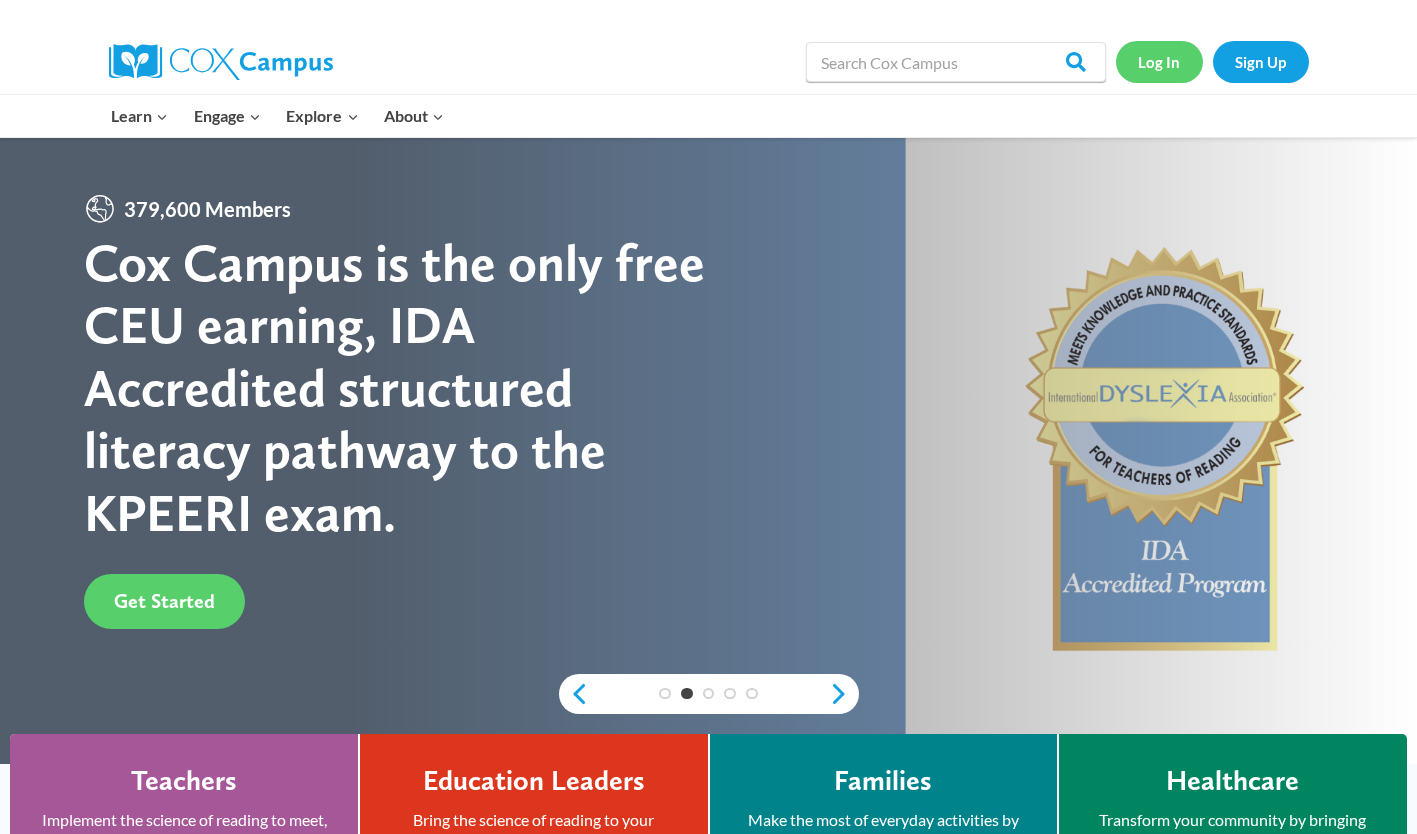 click on "Log In" at bounding box center [1159, 61] 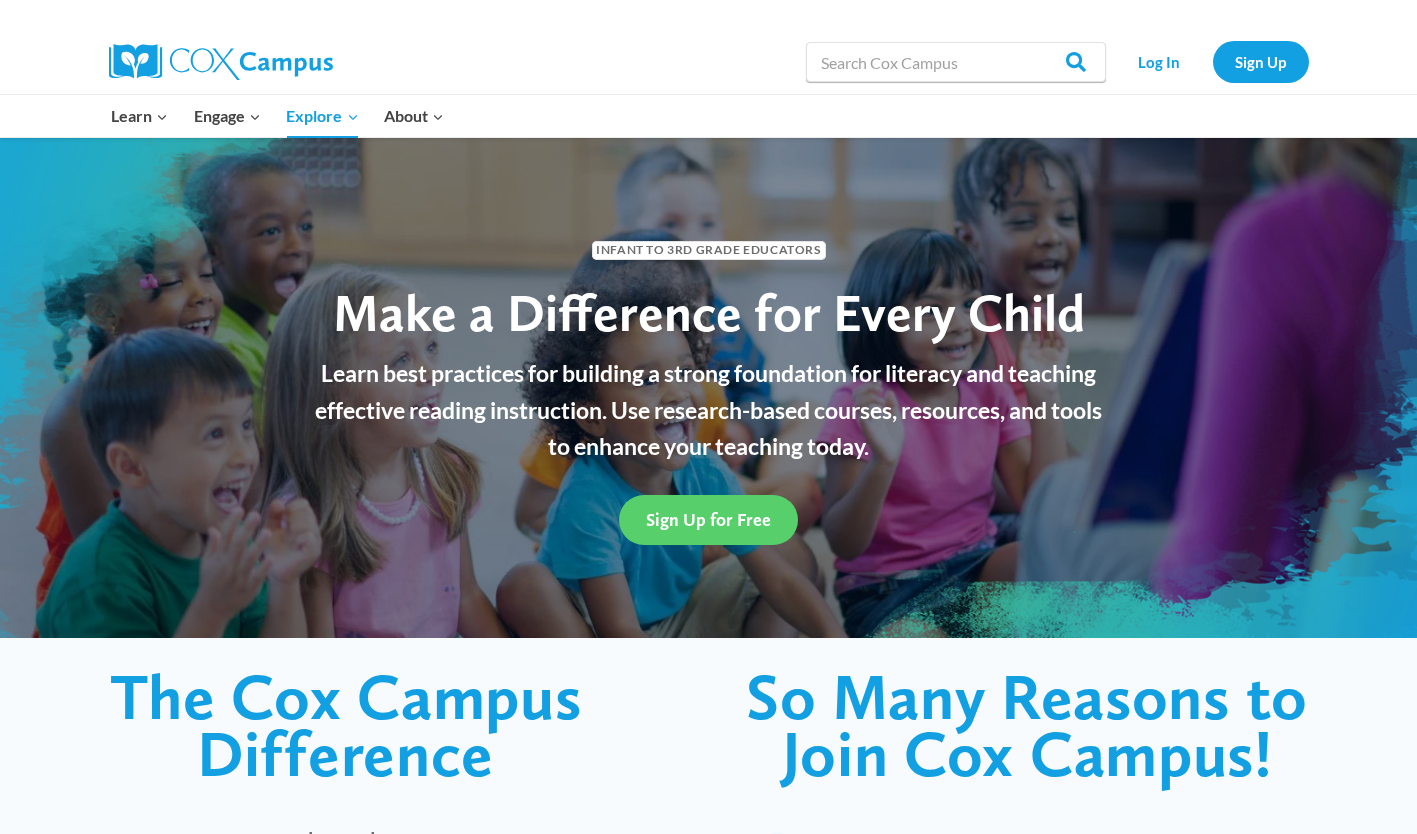 scroll, scrollTop: 0, scrollLeft: 0, axis: both 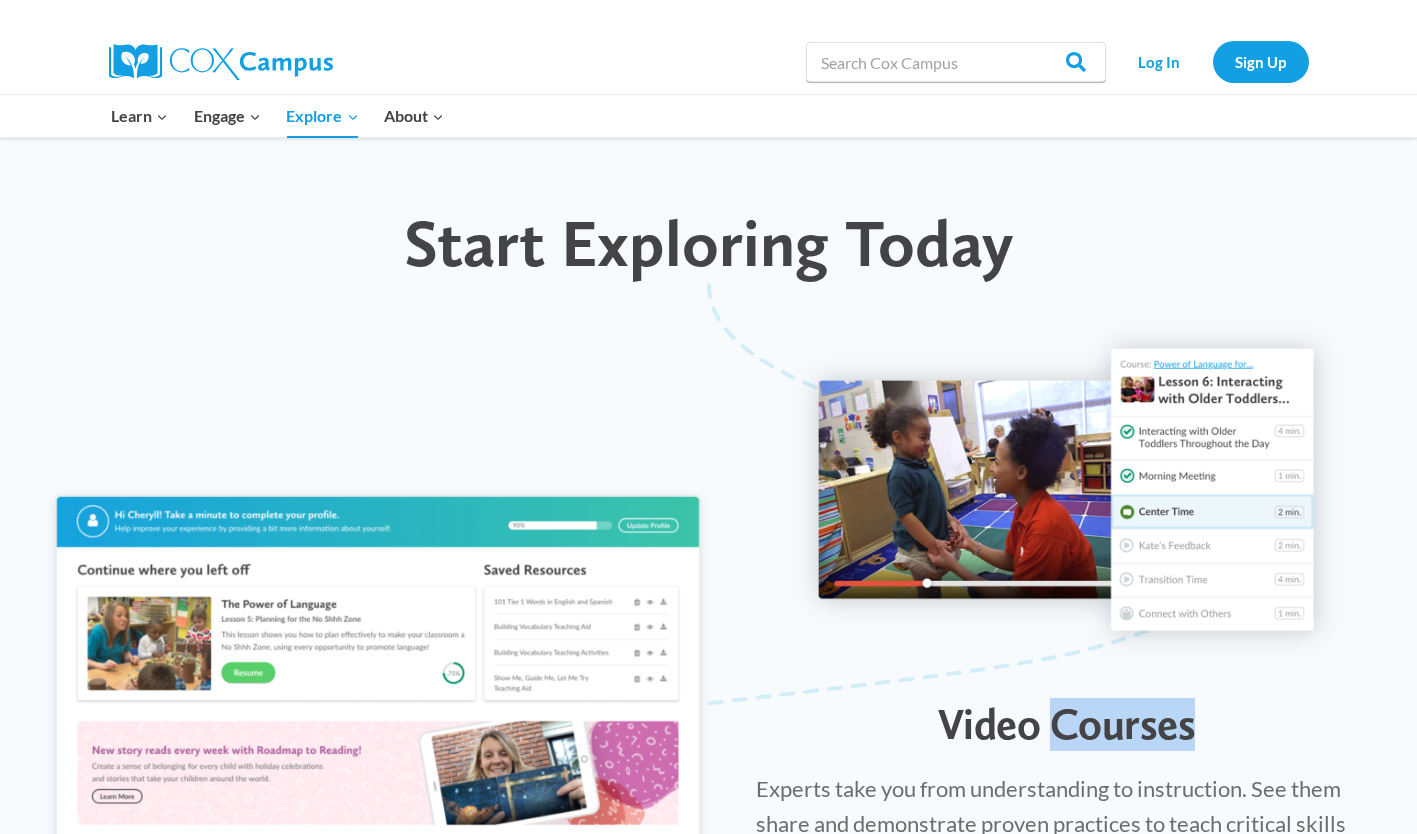 click on "Birth-Age 5 Courses
A deep reading brain is essential to literacy and justice for all. Our early learning courses are grounded in critical prerequisites to learning: Relationships, Trauma-Informed Practices, and Immersion in a Curriculum.
Healthy Brain Development
Positive Experiences and Relationships
Language -Rich Environments
Explicit Instruction
Essential Early Literacy Skills
Explore Infant & Toddler Courses
Explore Preschool & Pre-K Courses
View Here" at bounding box center [378, 1505] 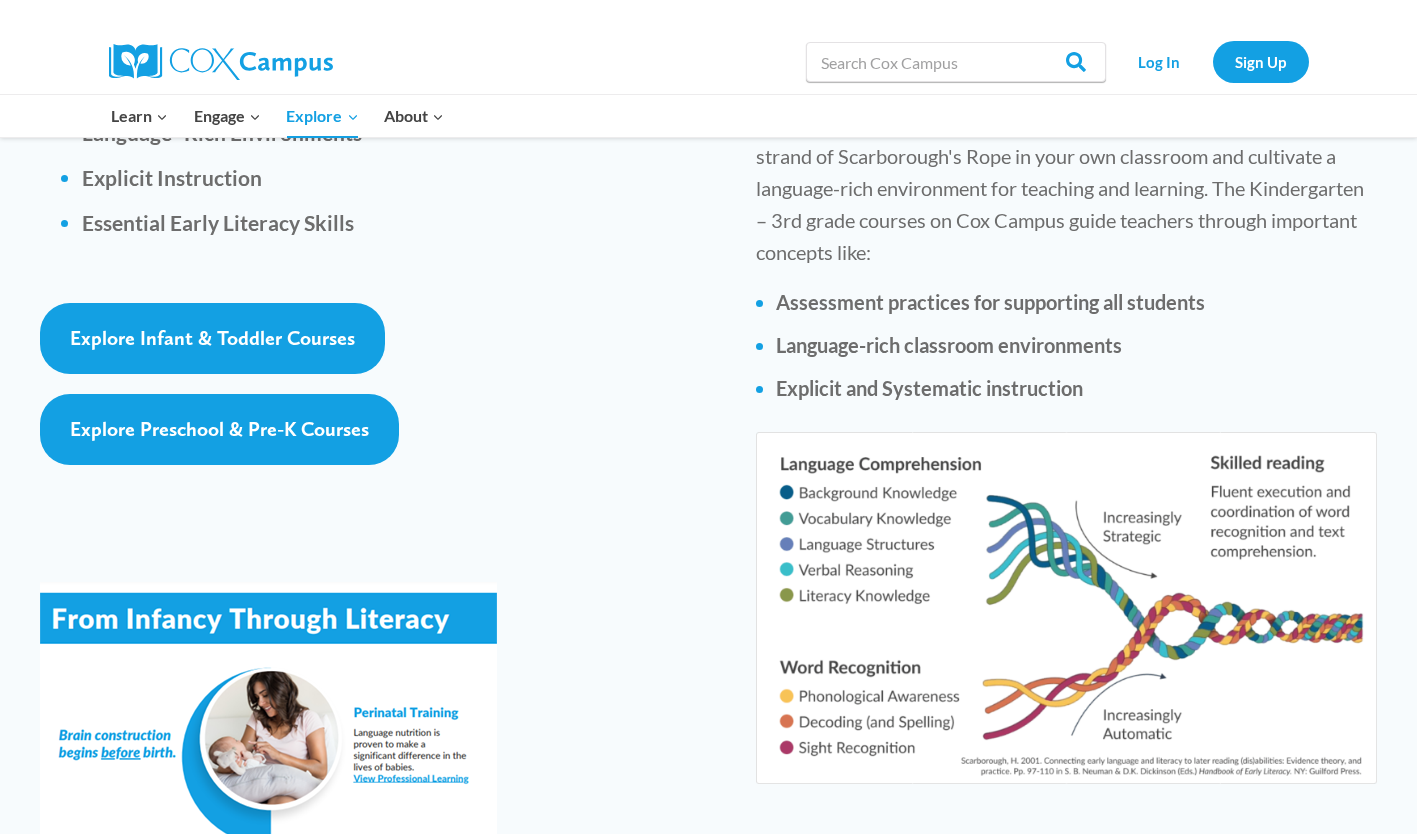 scroll, scrollTop: 3130, scrollLeft: 0, axis: vertical 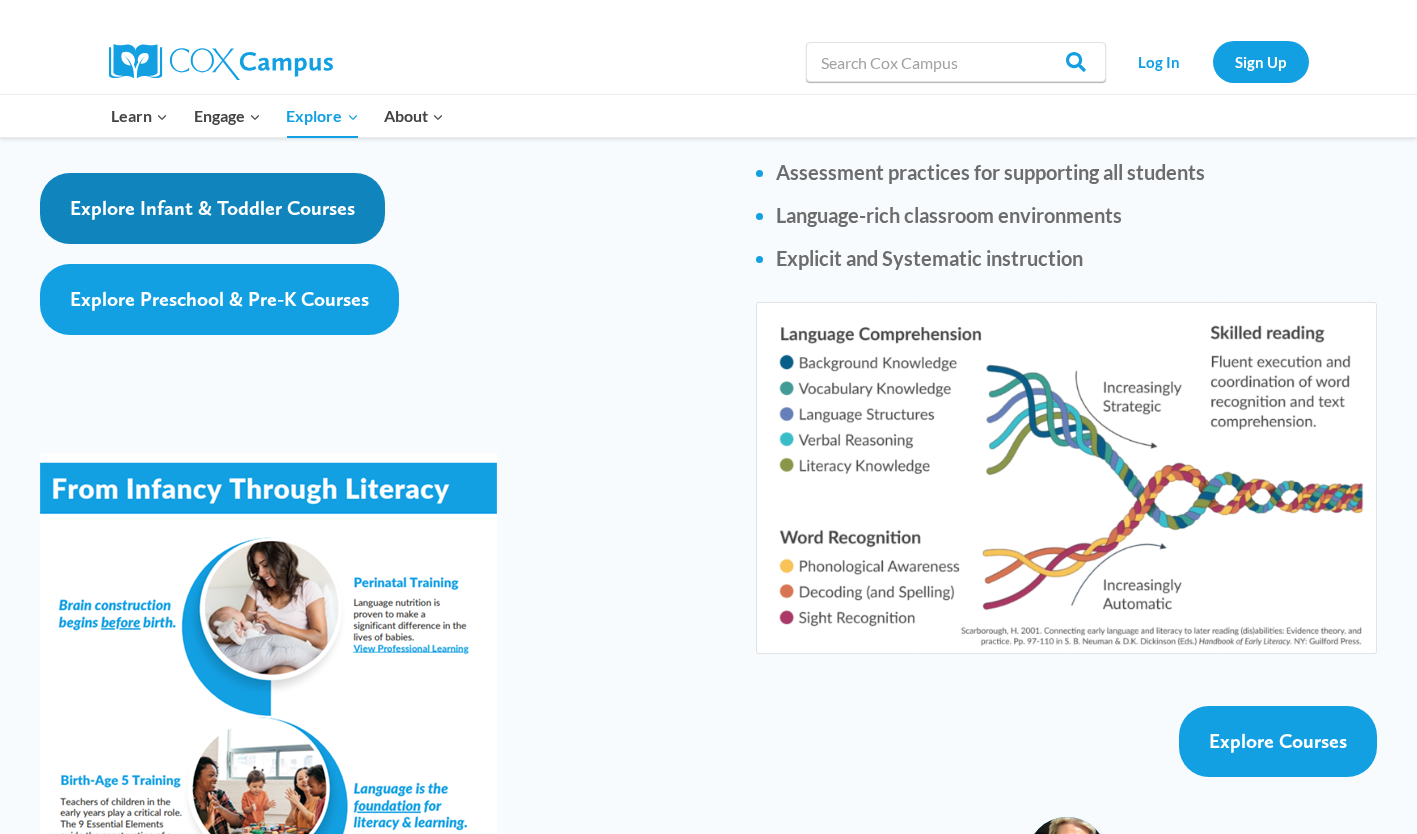 click on "Explore Infant & Toddler Courses" at bounding box center (212, 208) 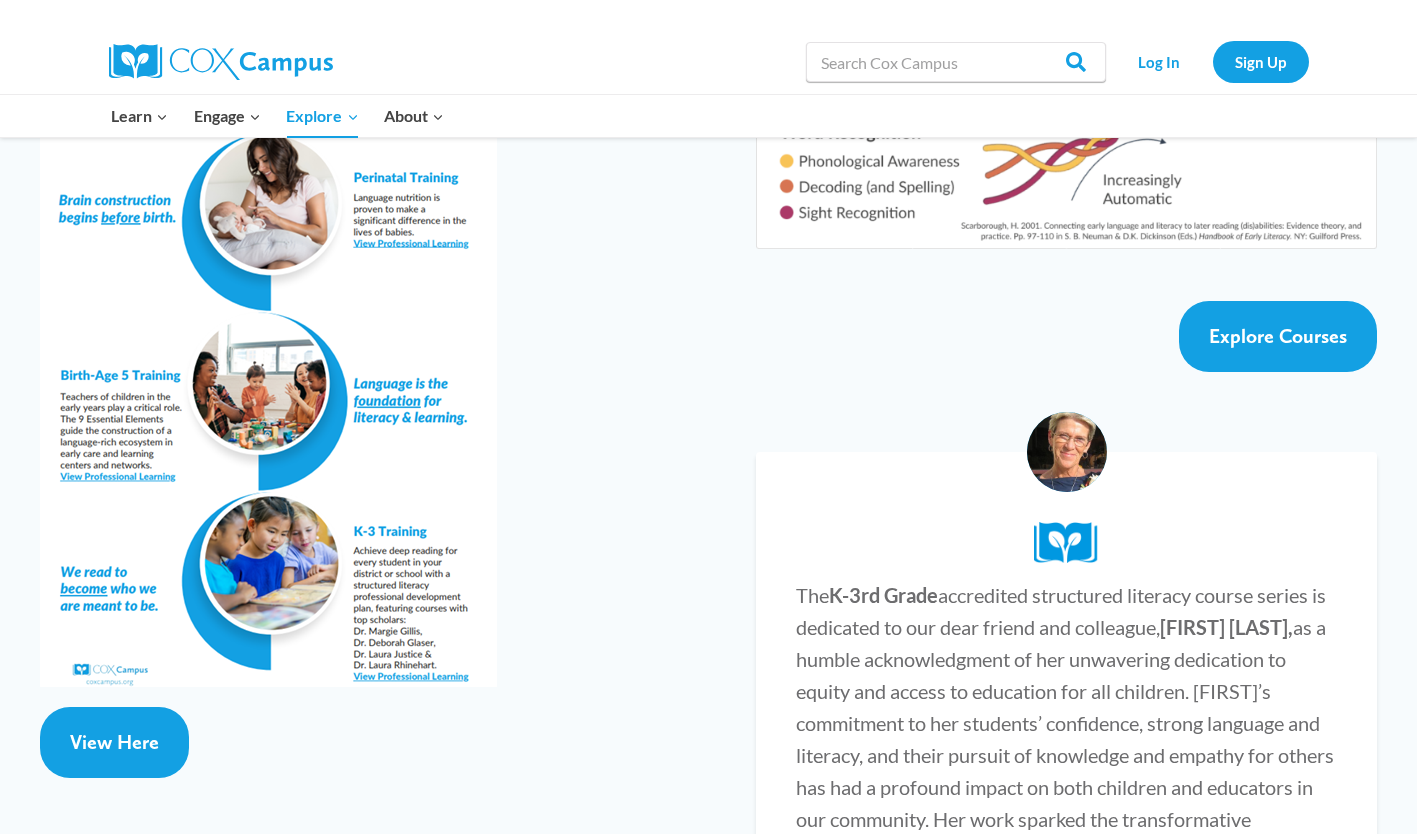 scroll, scrollTop: 3527, scrollLeft: 0, axis: vertical 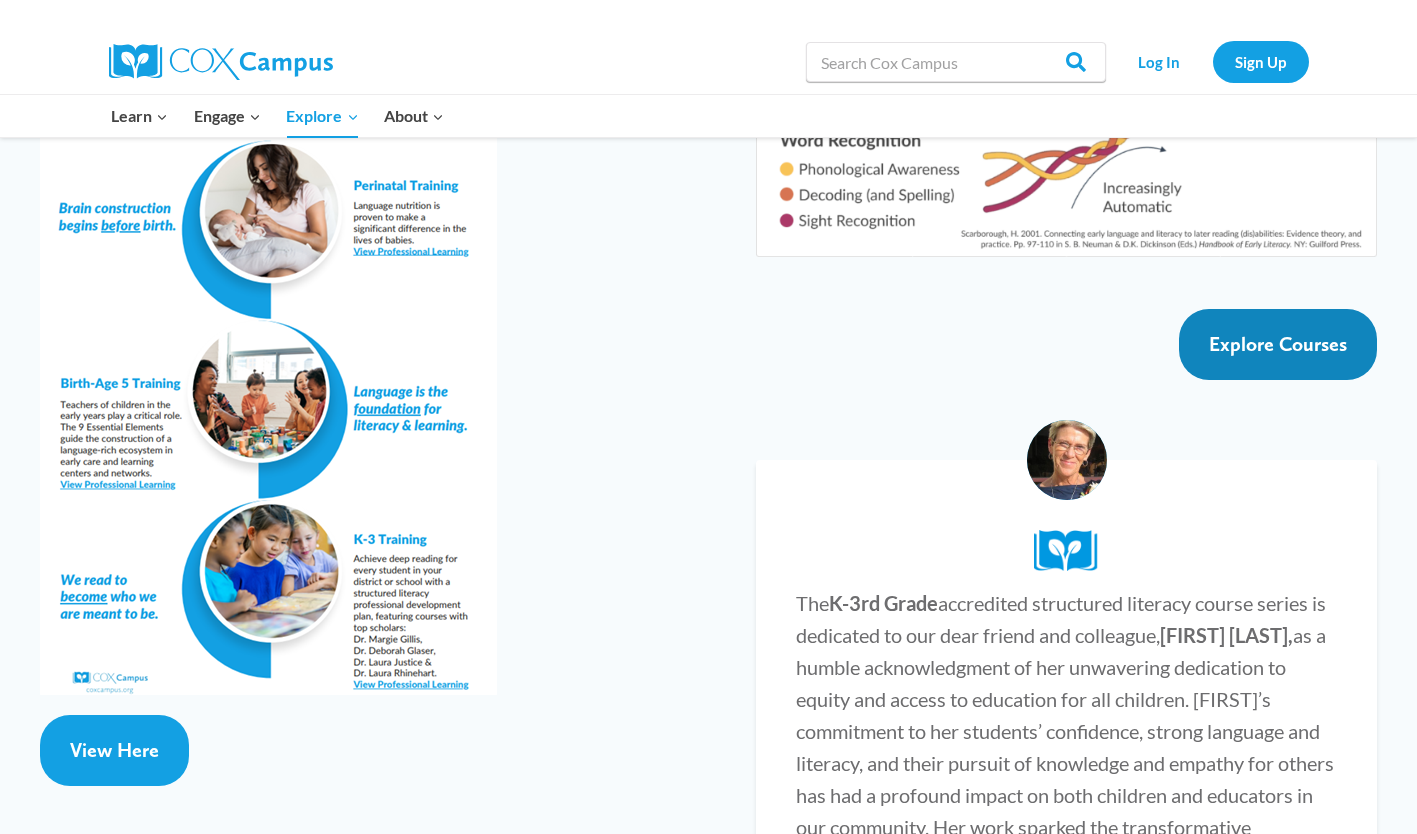 click on "Explore Courses" at bounding box center [1278, 344] 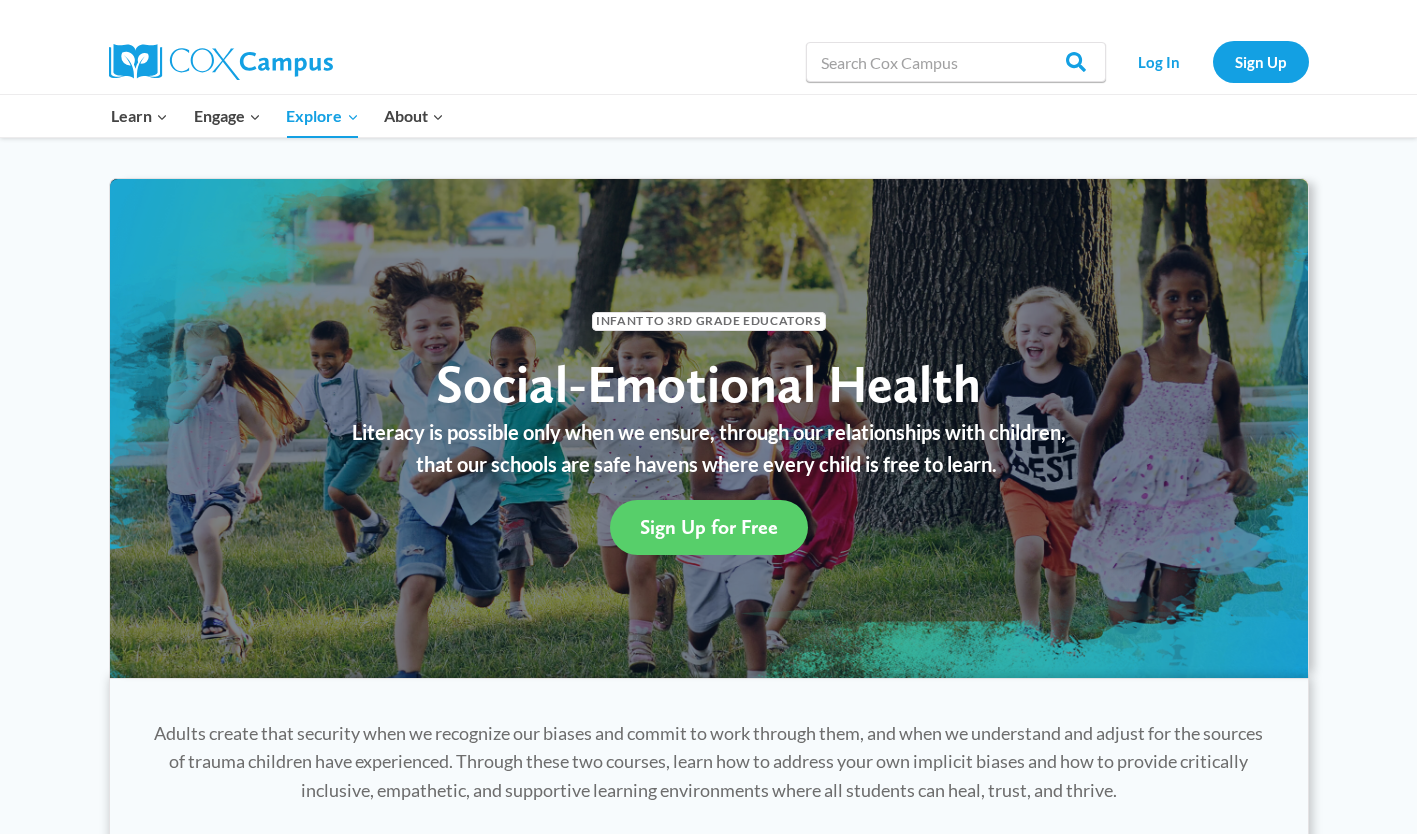 scroll, scrollTop: 0, scrollLeft: 0, axis: both 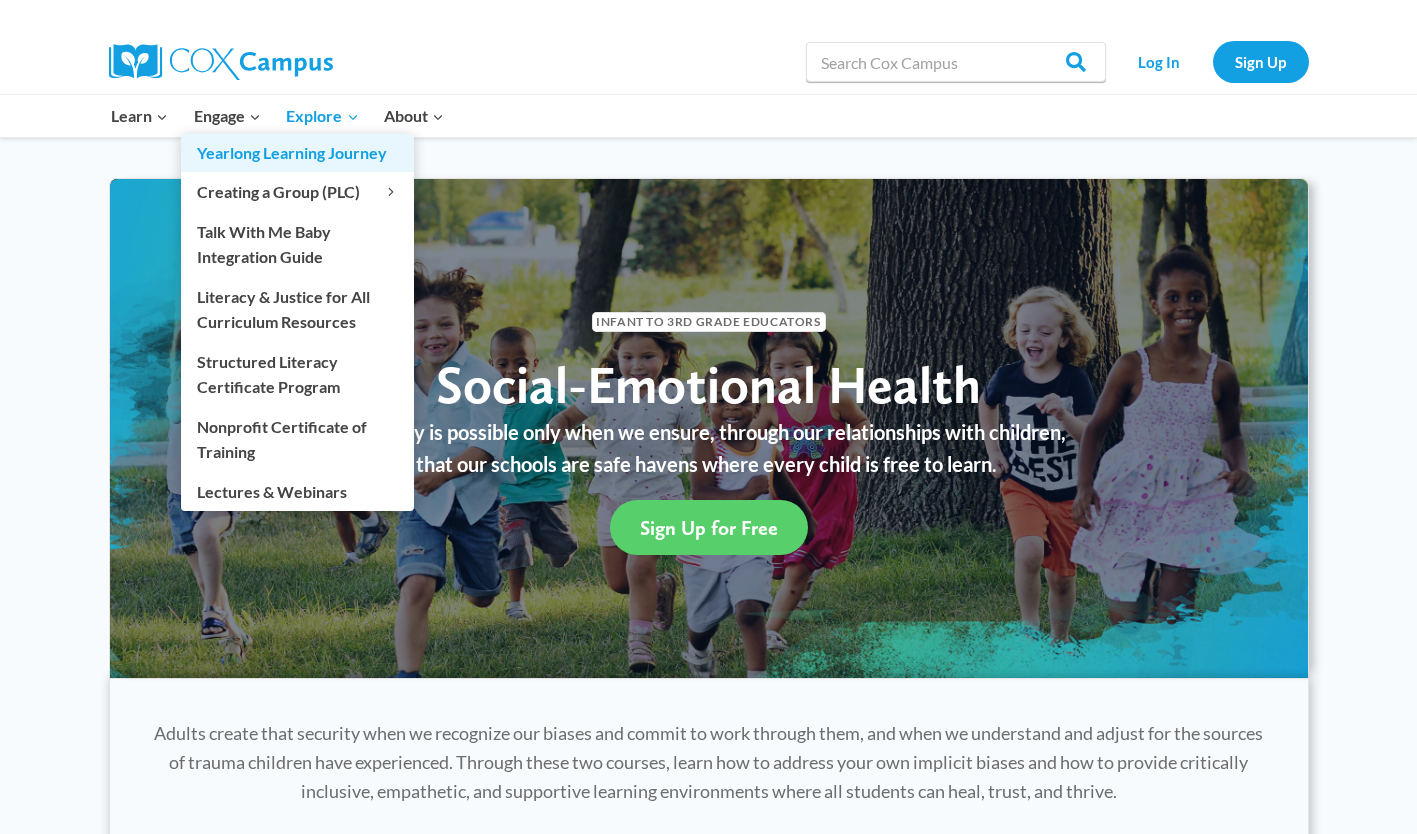 click on "Yearlong Learning Journey" at bounding box center [297, 153] 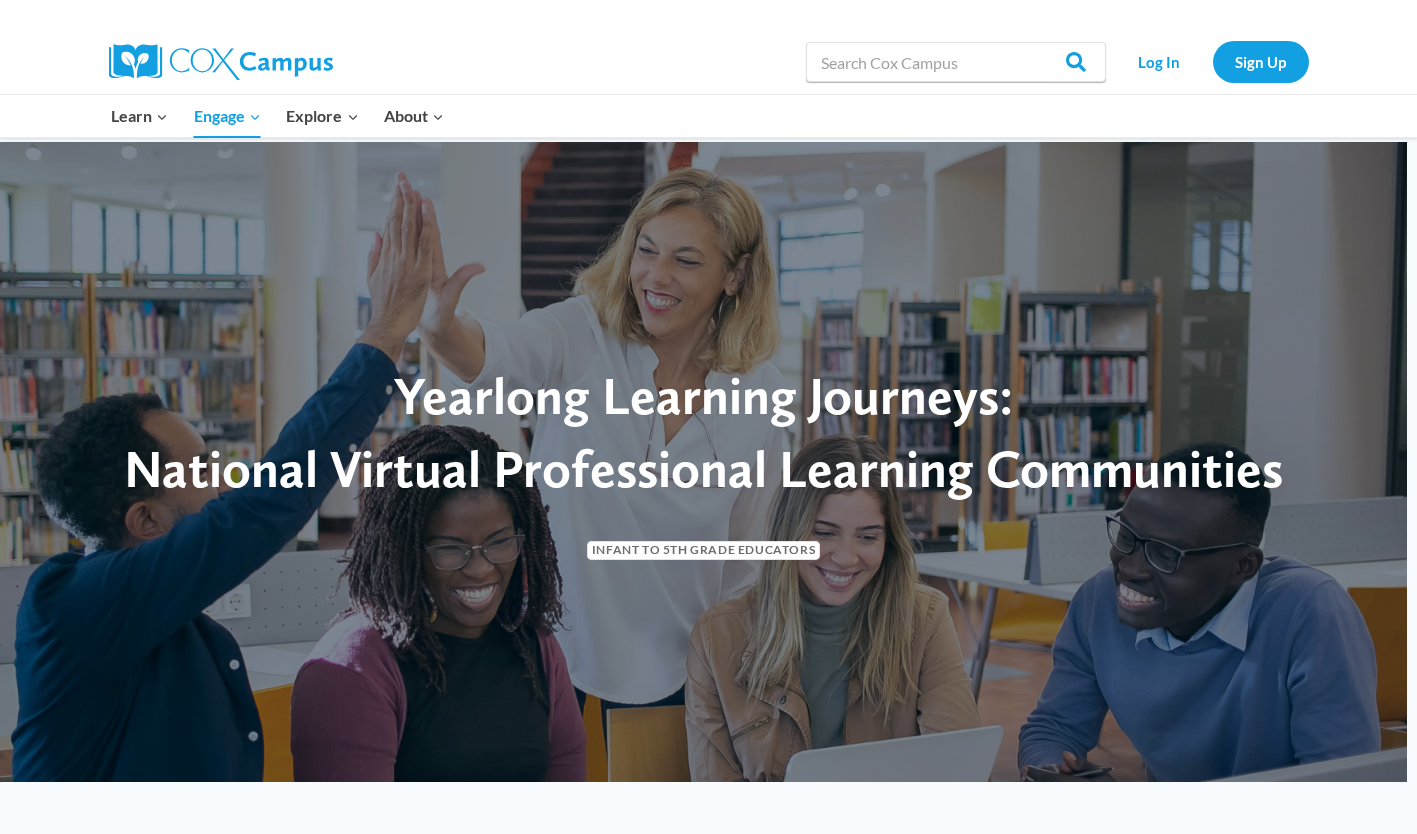 scroll, scrollTop: 0, scrollLeft: 0, axis: both 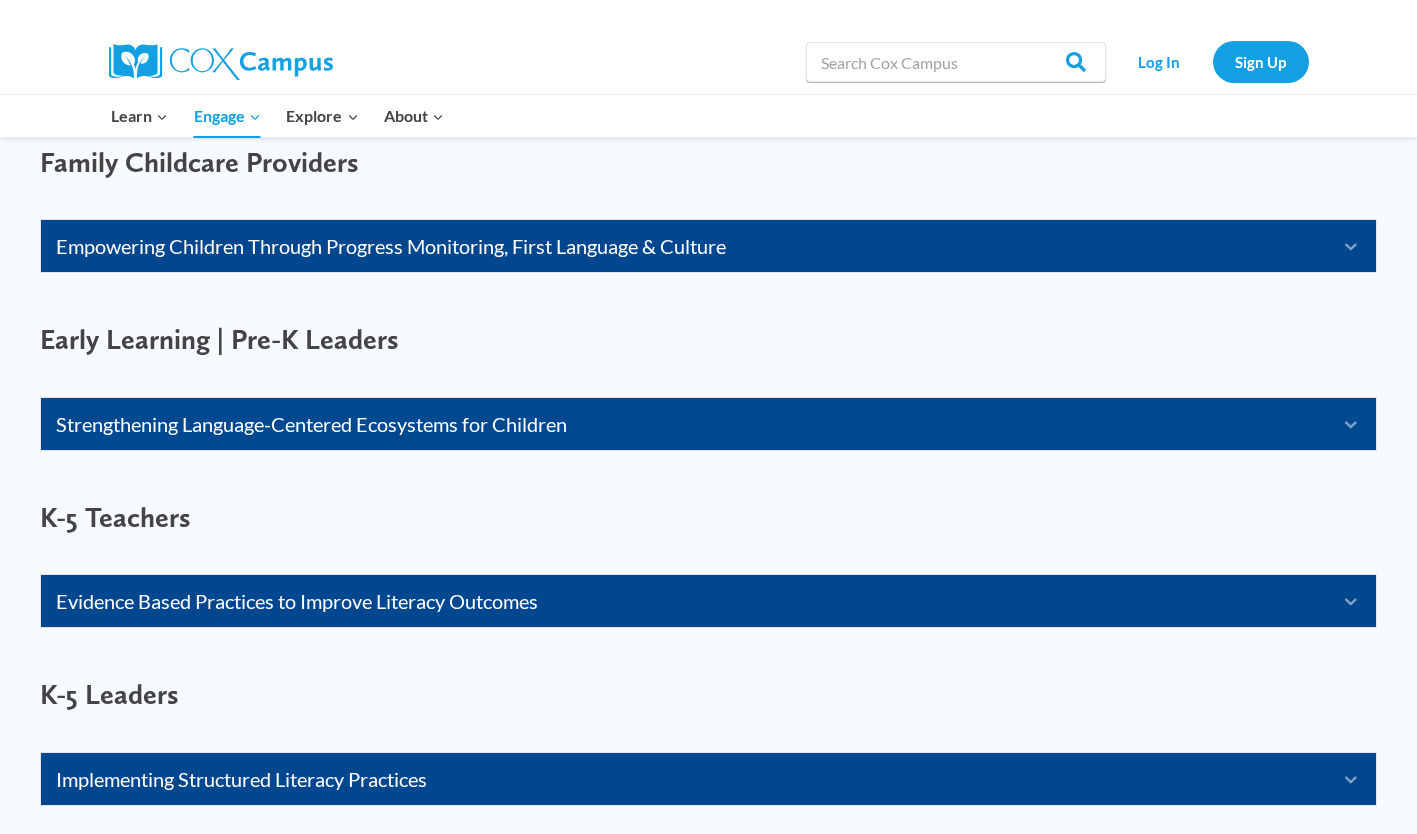 click on "Expand" at bounding box center [1343, 246] 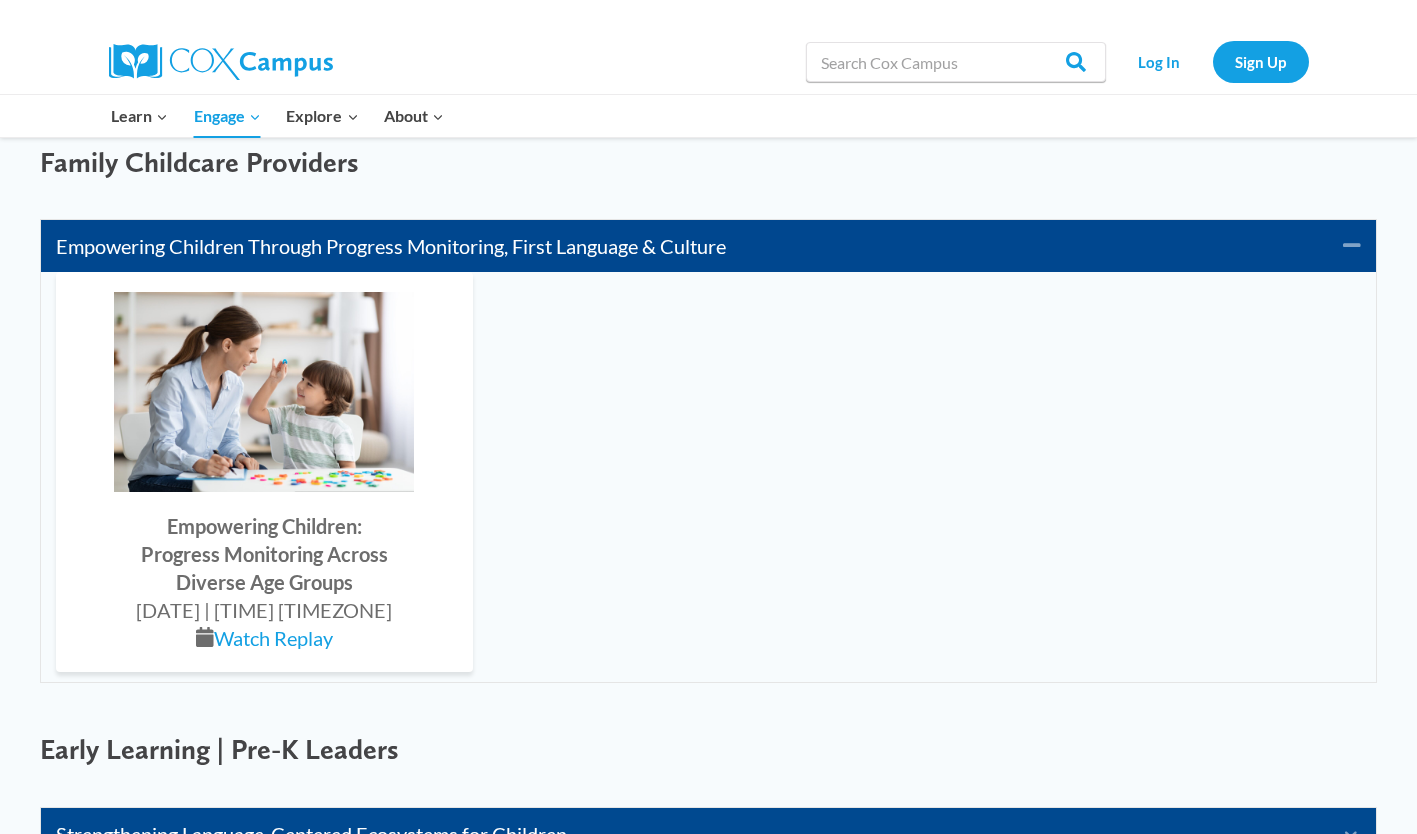 click on "Empowering Children:
Progress Monitoring Across
Diverse Age Groups
February 8, 2025 | 10 AM EST
Watch Replay" at bounding box center [701, 472] 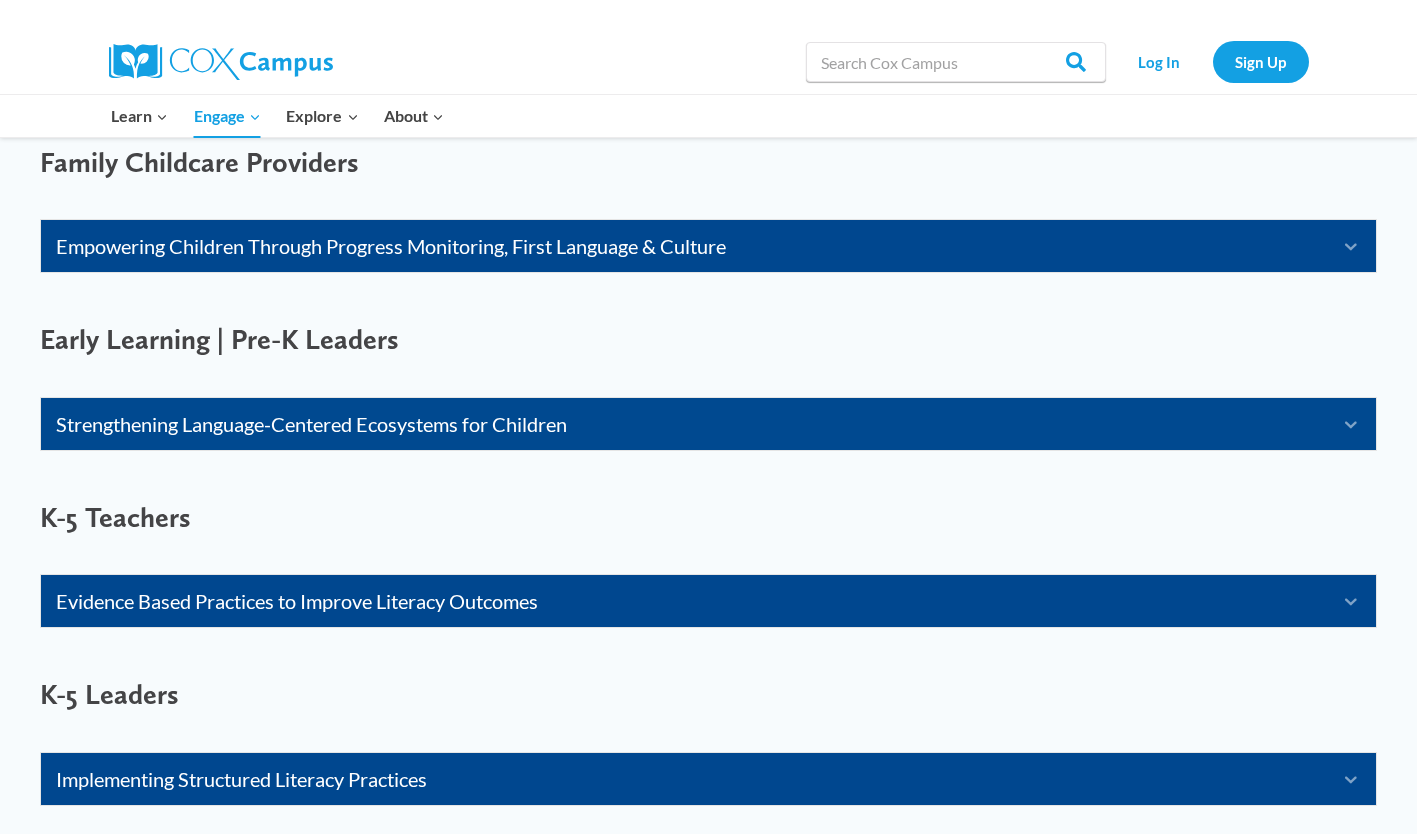 click on "Expand" at bounding box center [1343, 246] 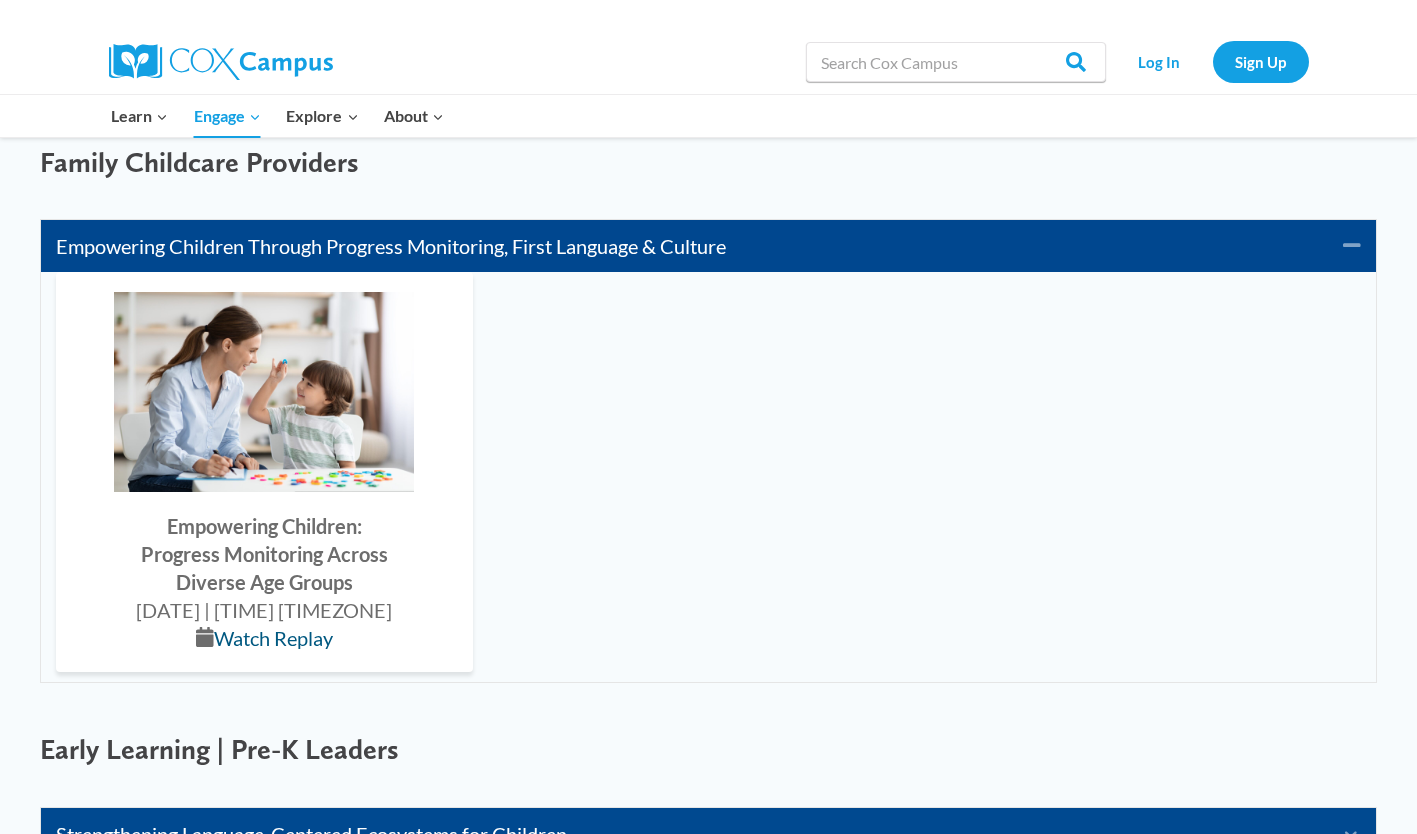 click on "Watch Replay" at bounding box center (273, 638) 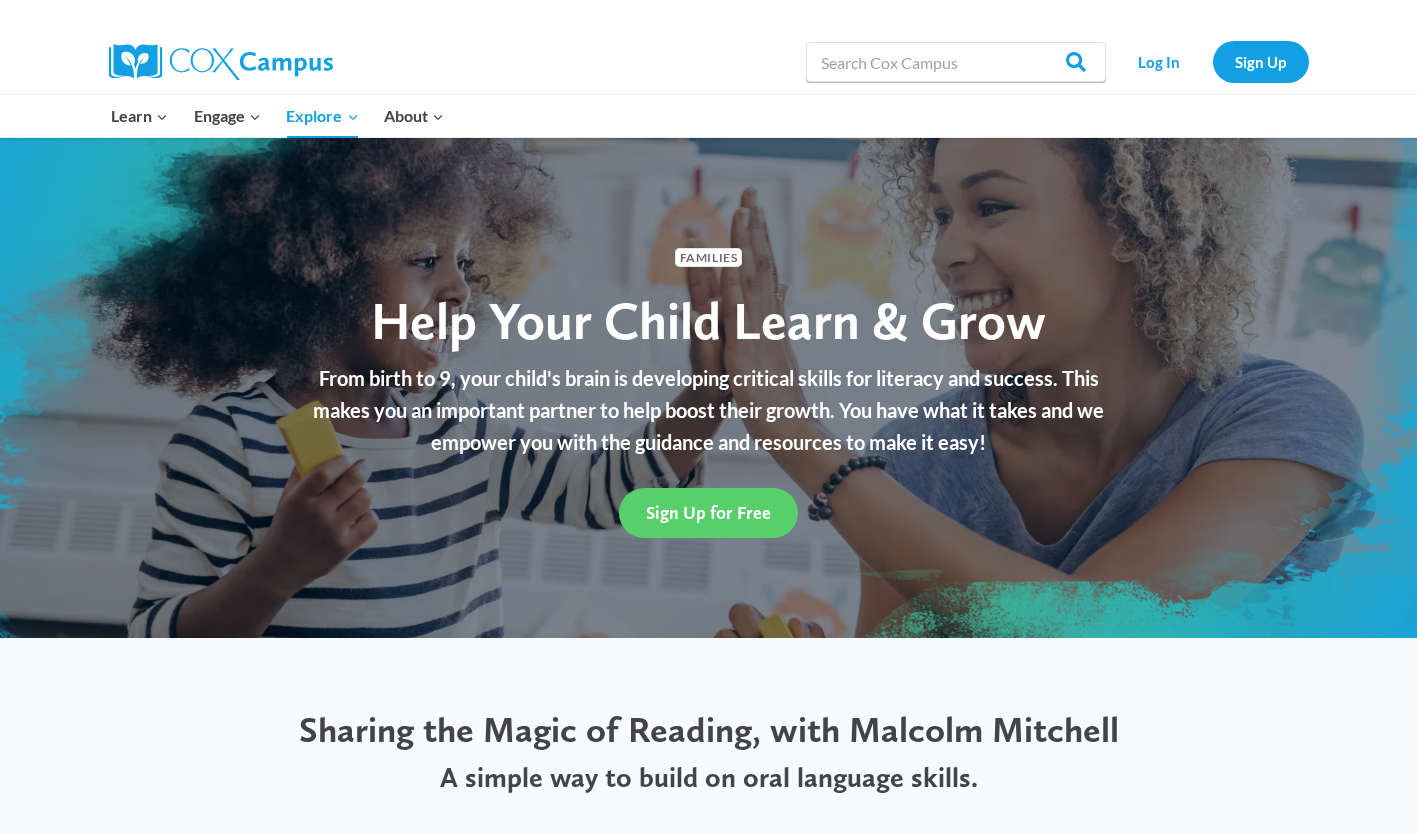 scroll, scrollTop: 0, scrollLeft: 0, axis: both 